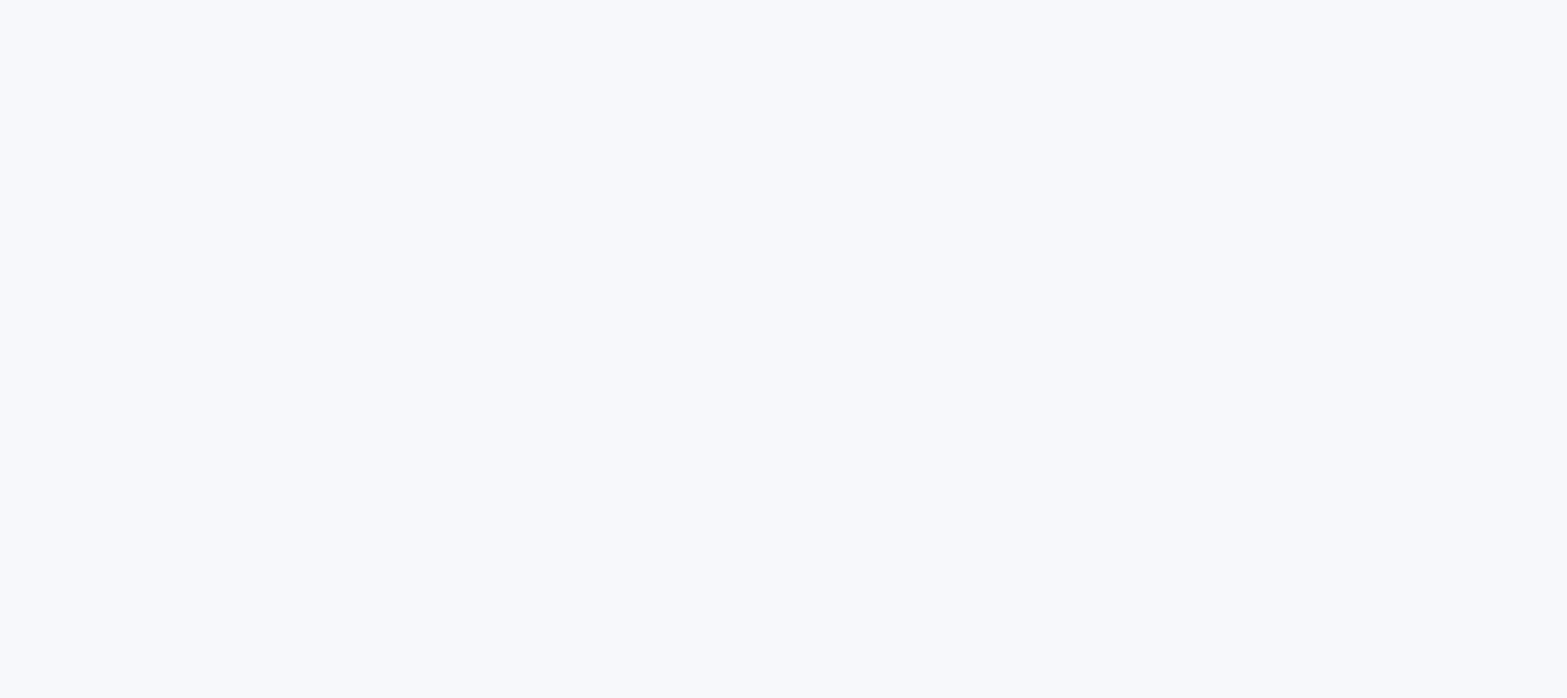 scroll, scrollTop: 0, scrollLeft: 0, axis: both 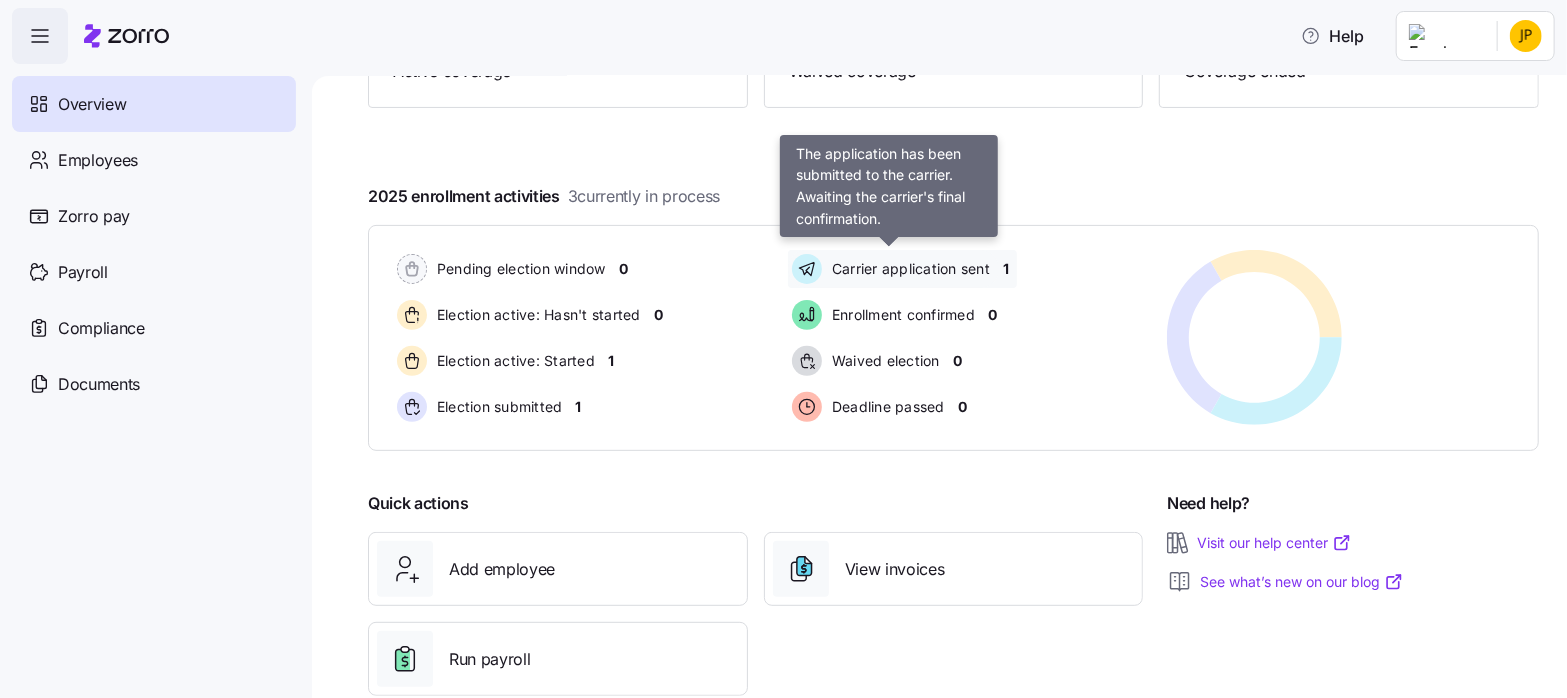 click on "Carrier application sent" at bounding box center (908, 269) 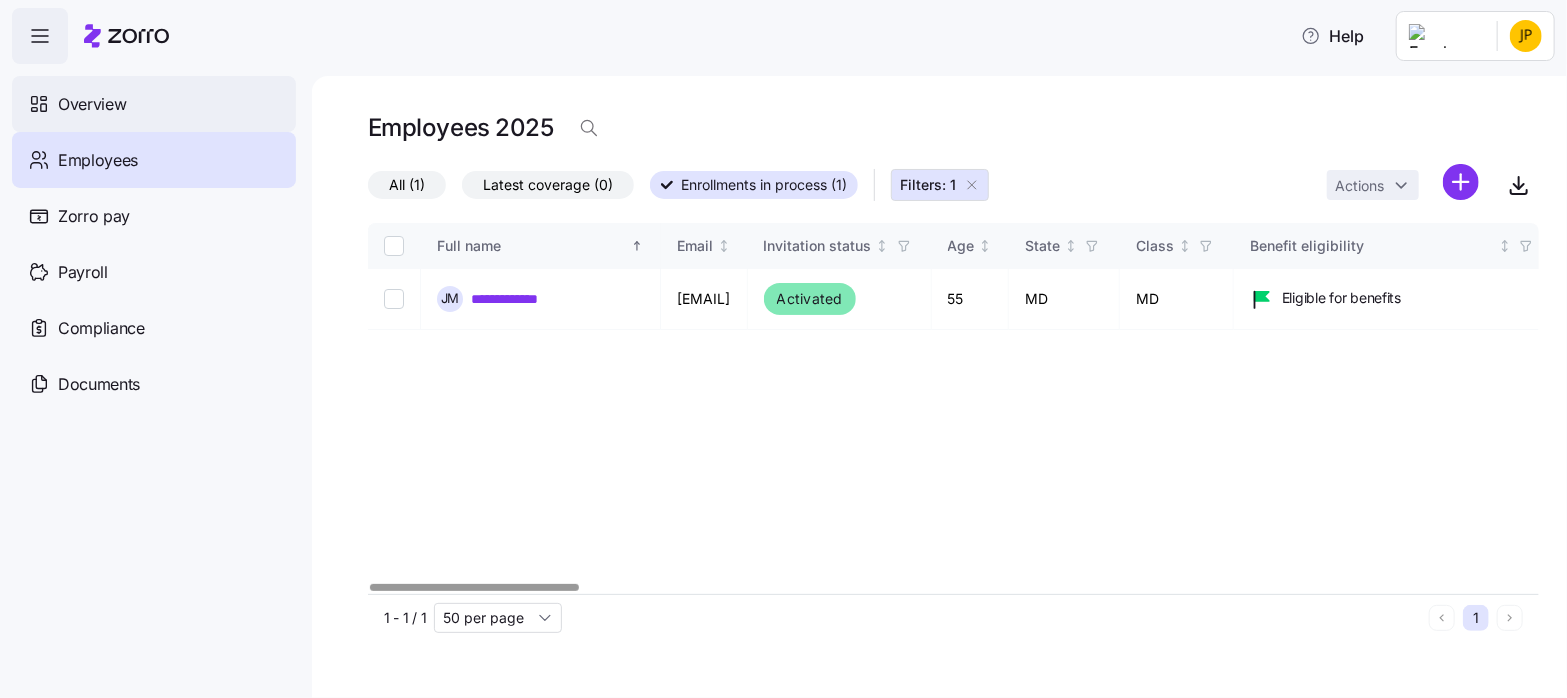 click on "Overview" at bounding box center [92, 104] 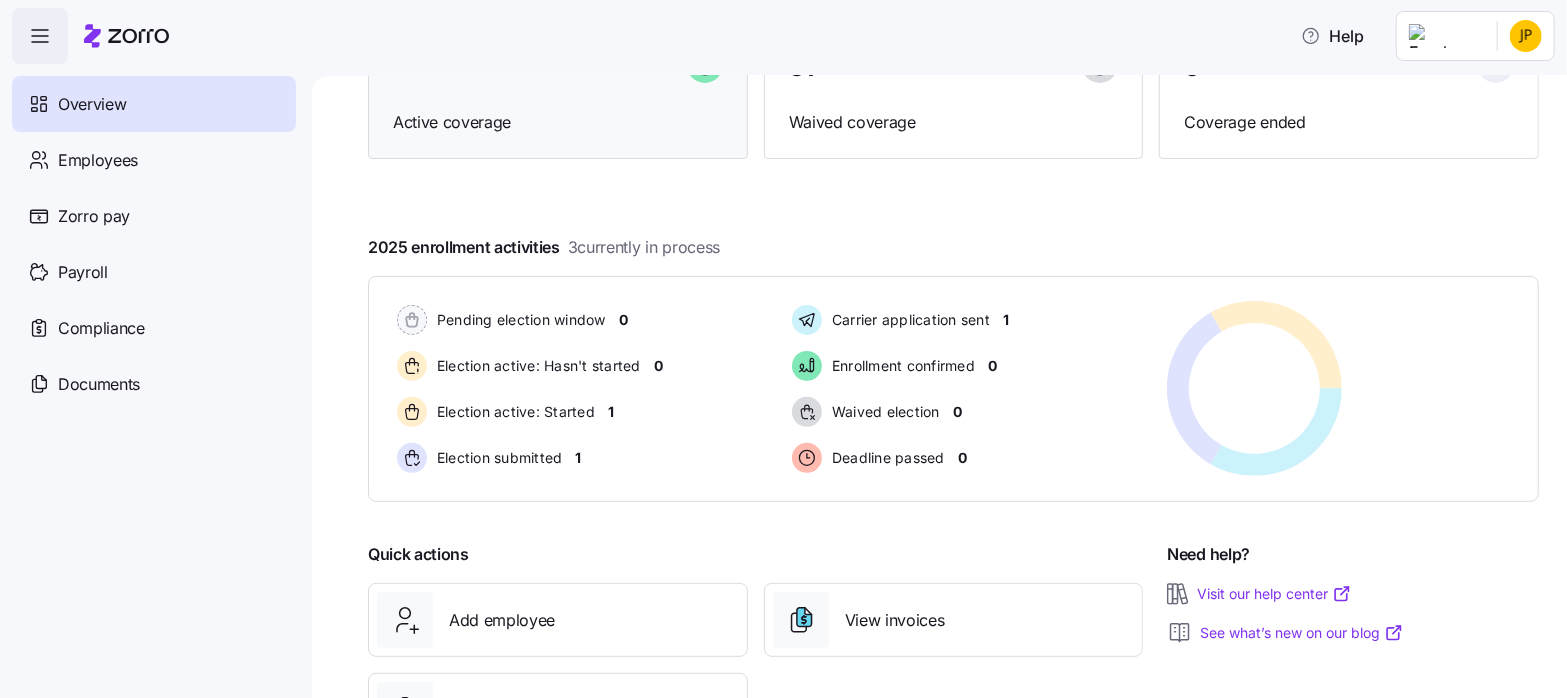 scroll, scrollTop: 0, scrollLeft: 0, axis: both 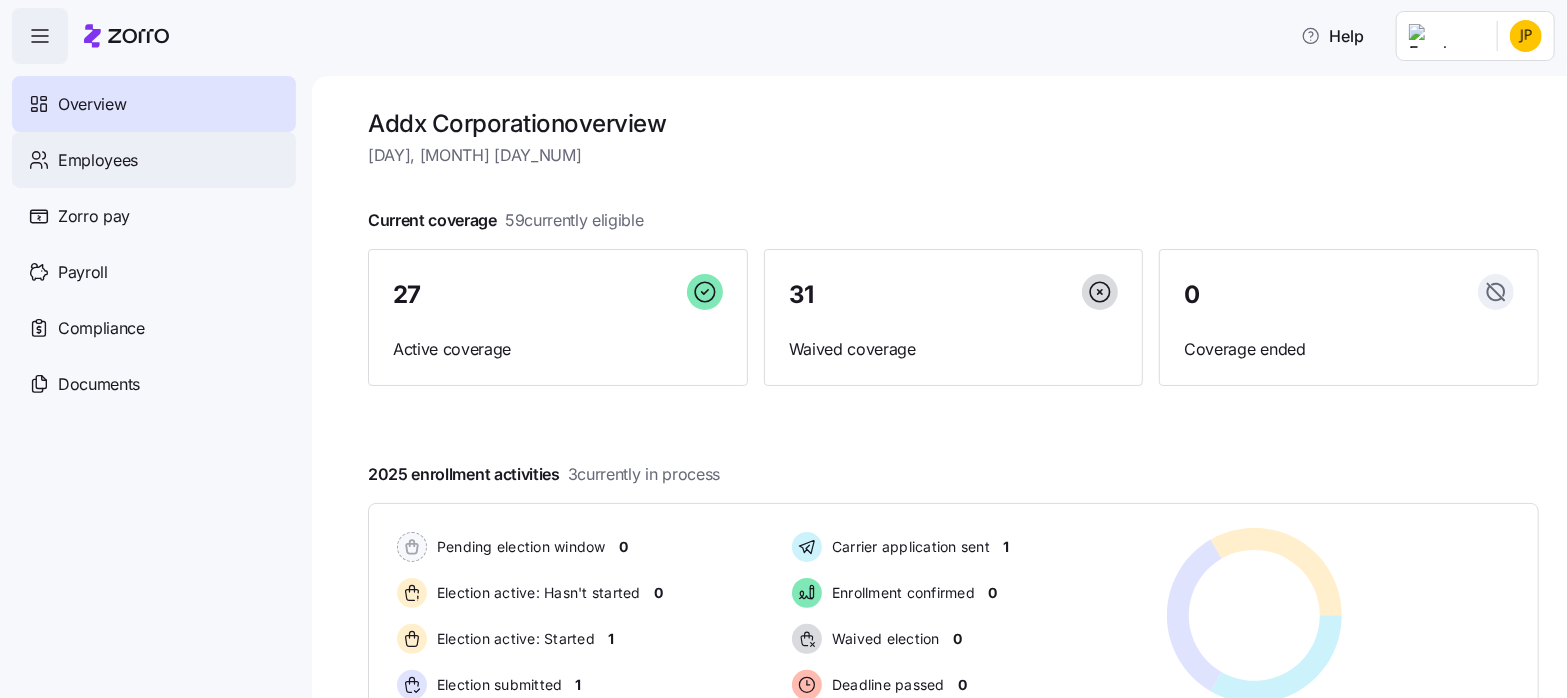 click on "Employees" at bounding box center (98, 160) 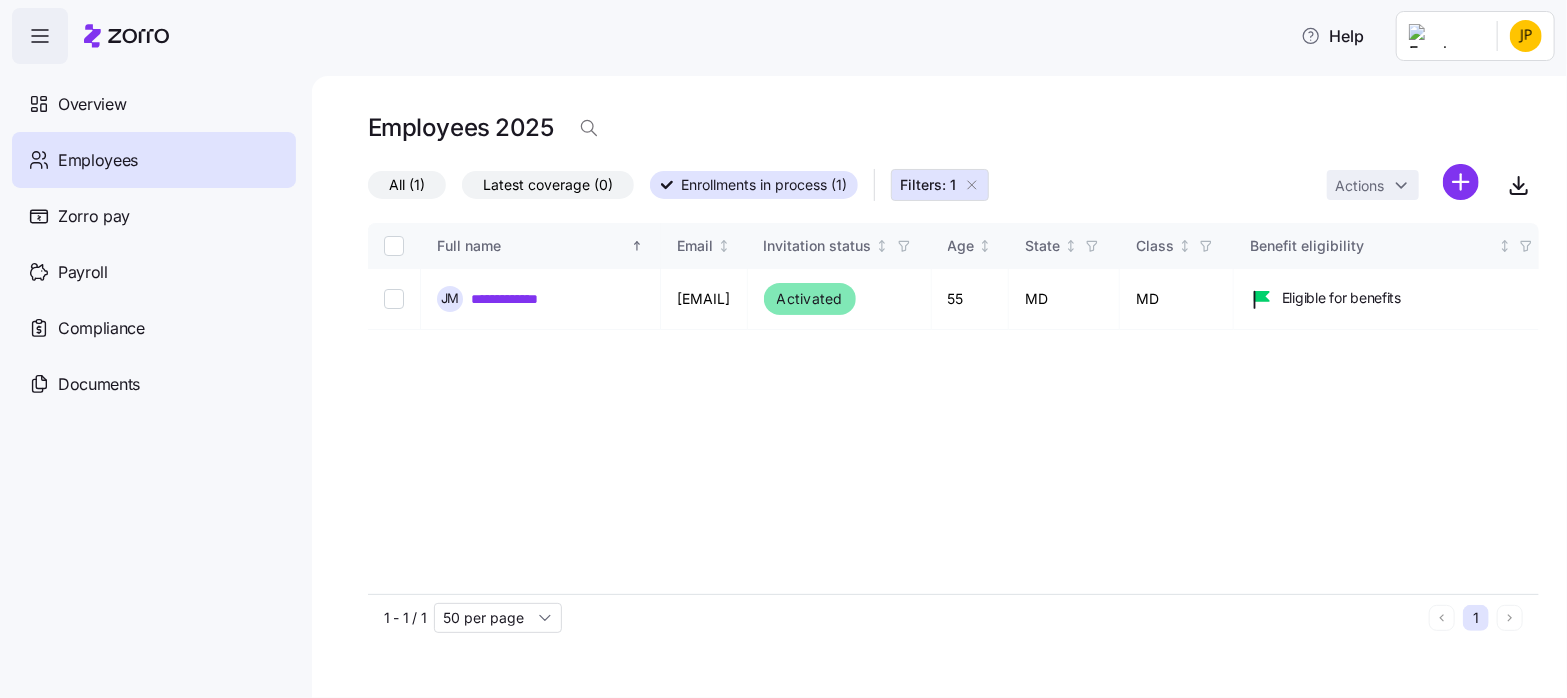 click 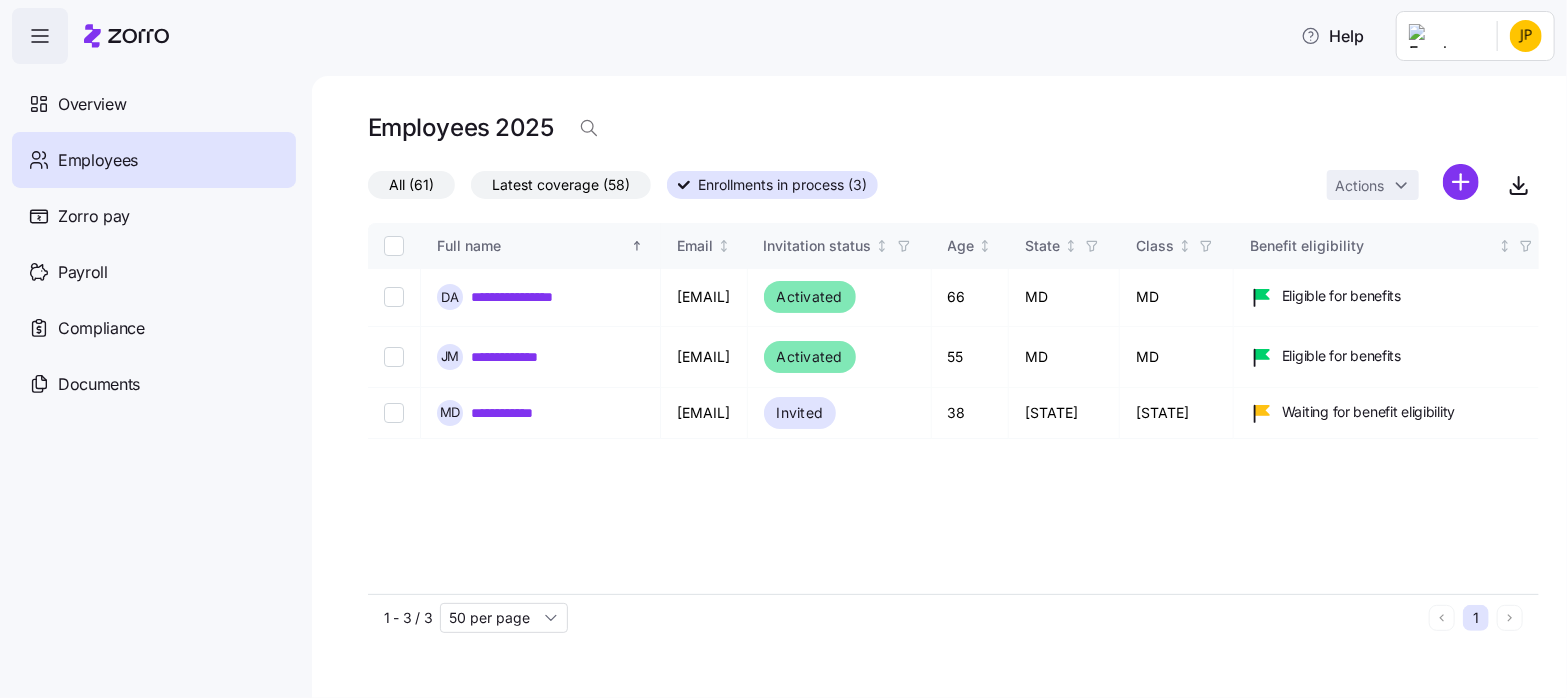 drag, startPoint x: 402, startPoint y: 182, endPoint x: 200, endPoint y: 164, distance: 202.8004 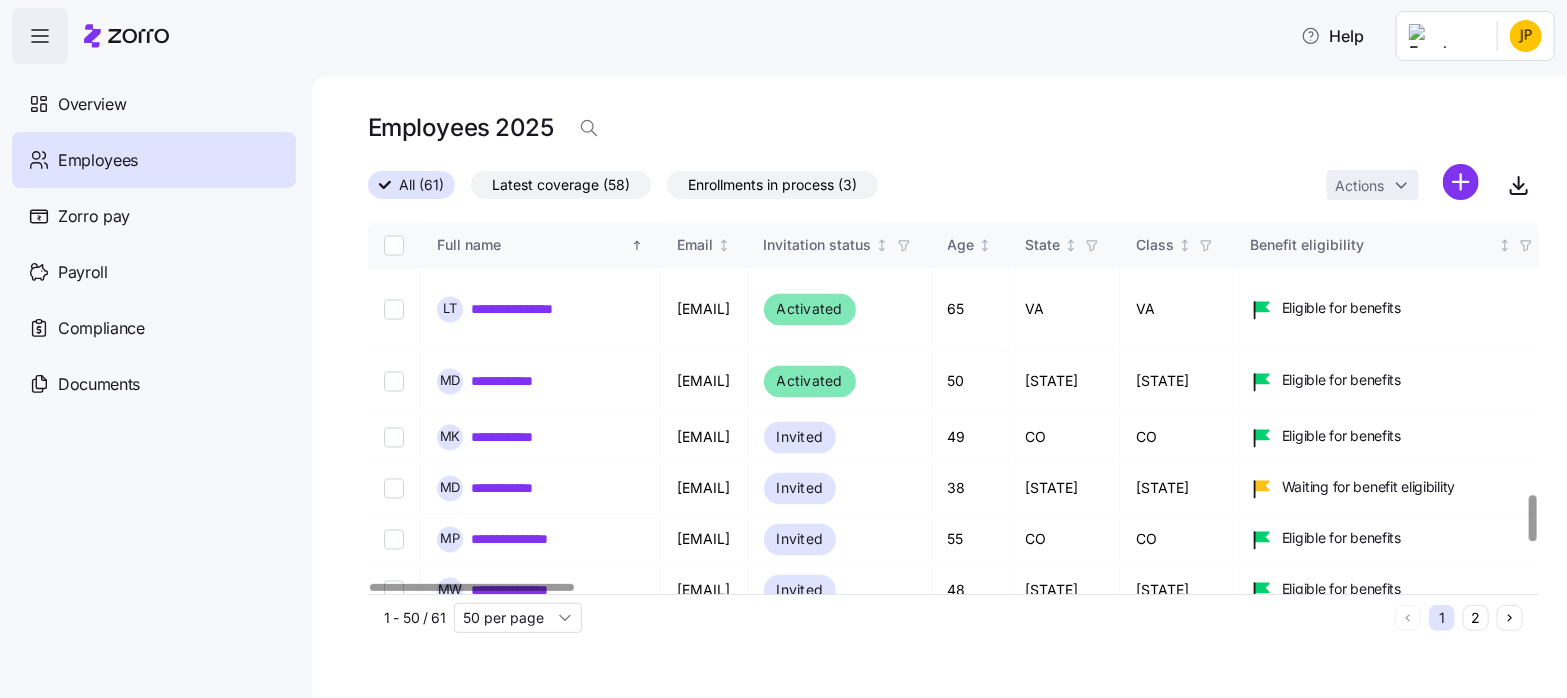 scroll, scrollTop: 2166, scrollLeft: 0, axis: vertical 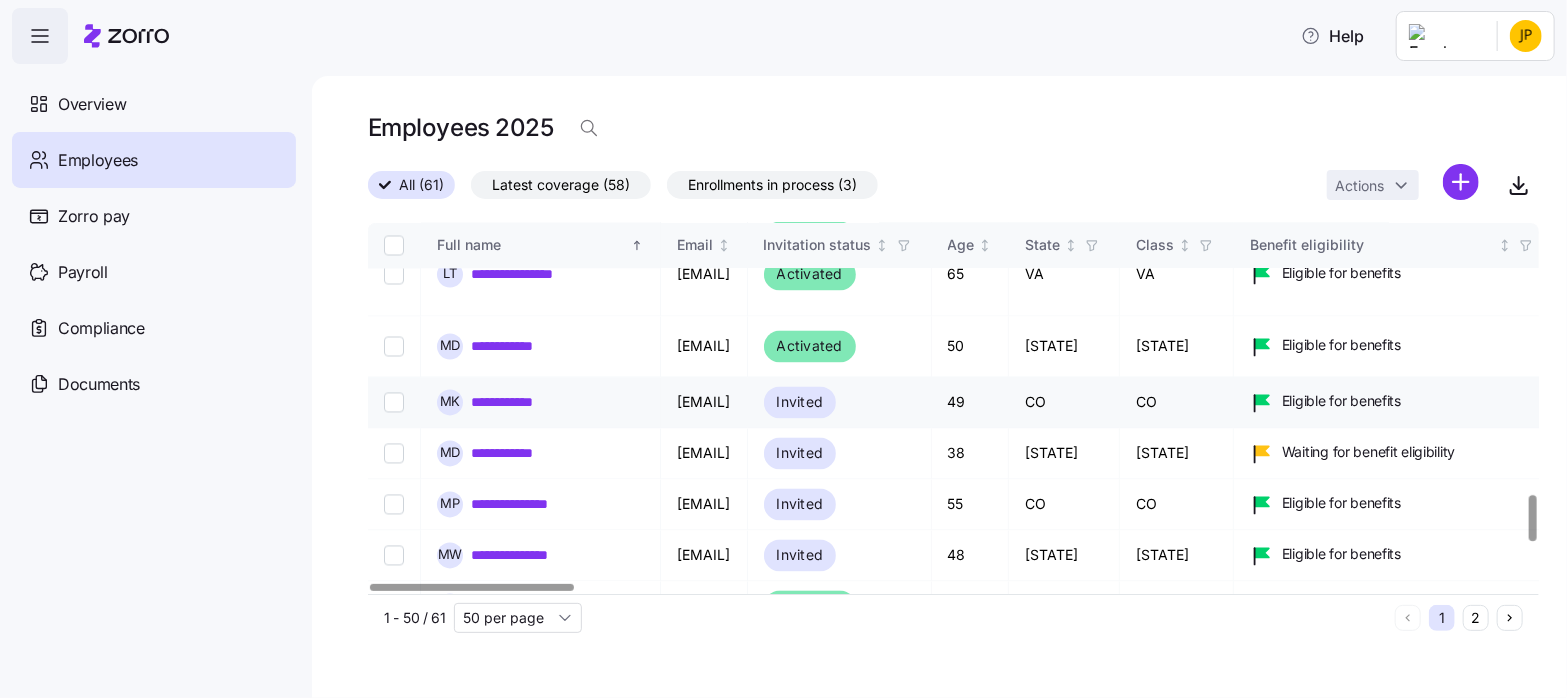 click at bounding box center (394, 403) 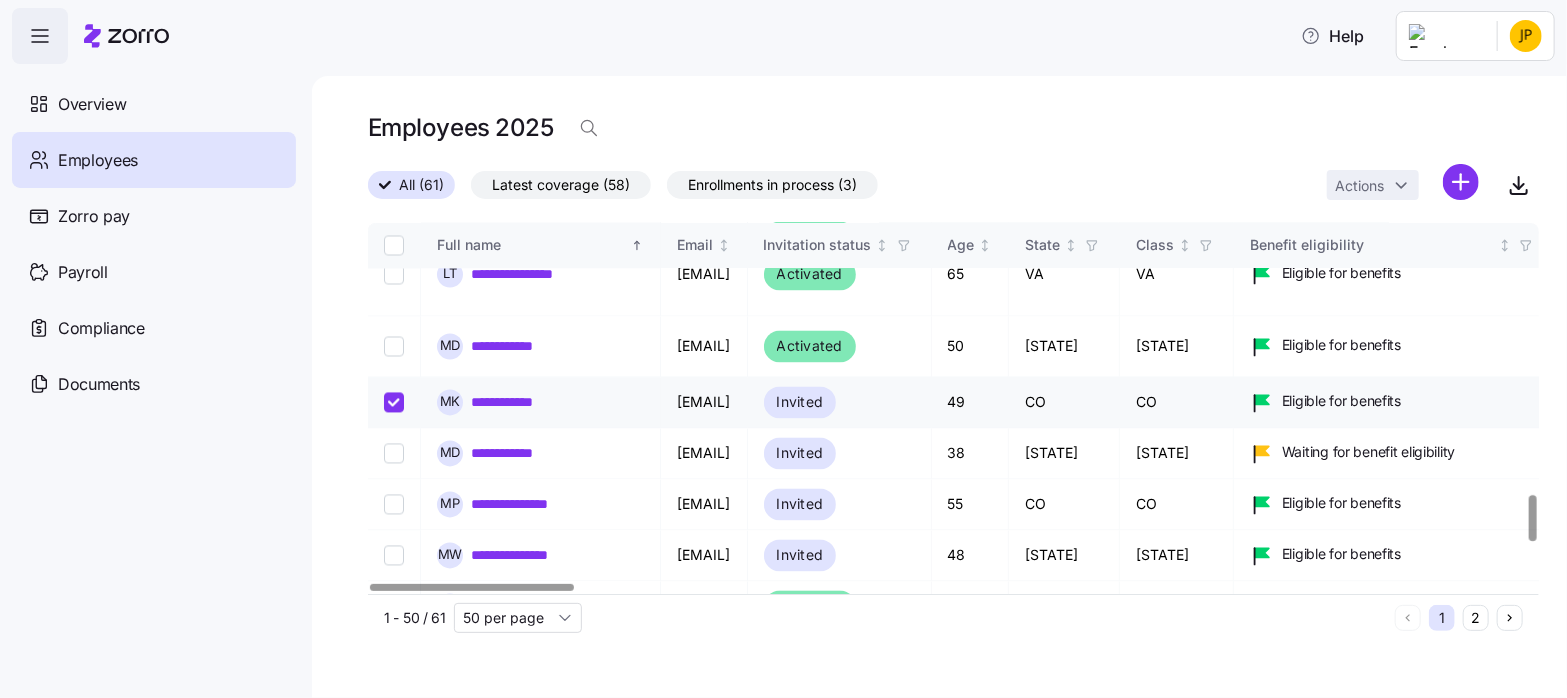 checkbox on "true" 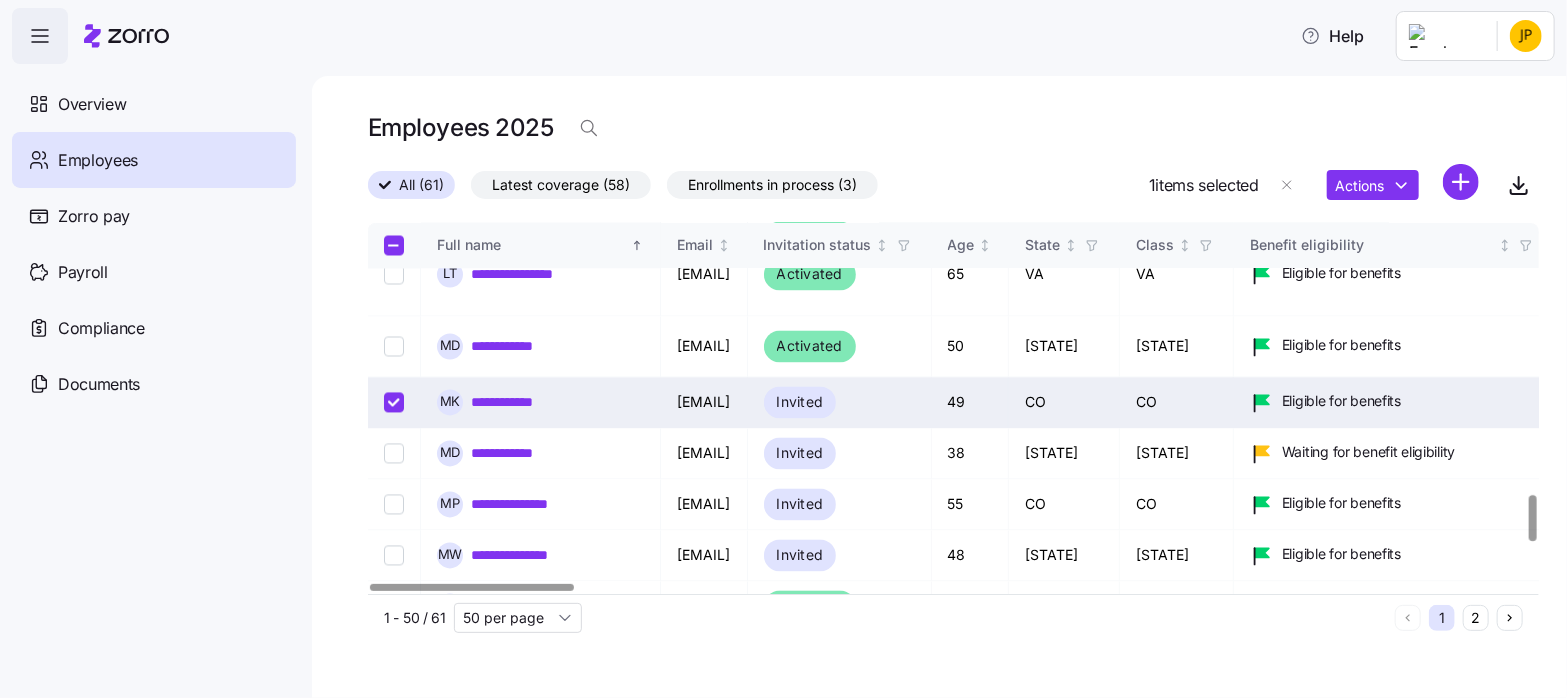 click on "**********" at bounding box center (517, 403) 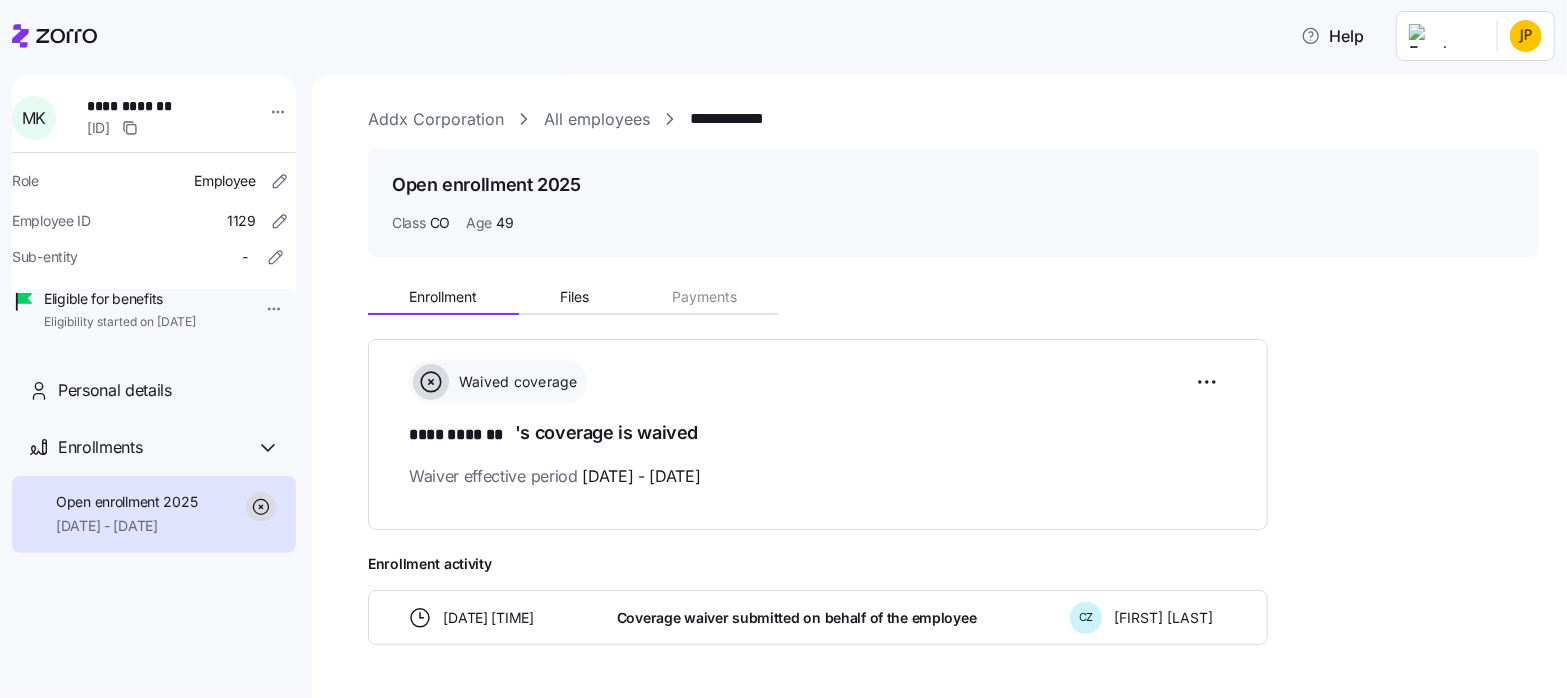 scroll, scrollTop: 0, scrollLeft: 0, axis: both 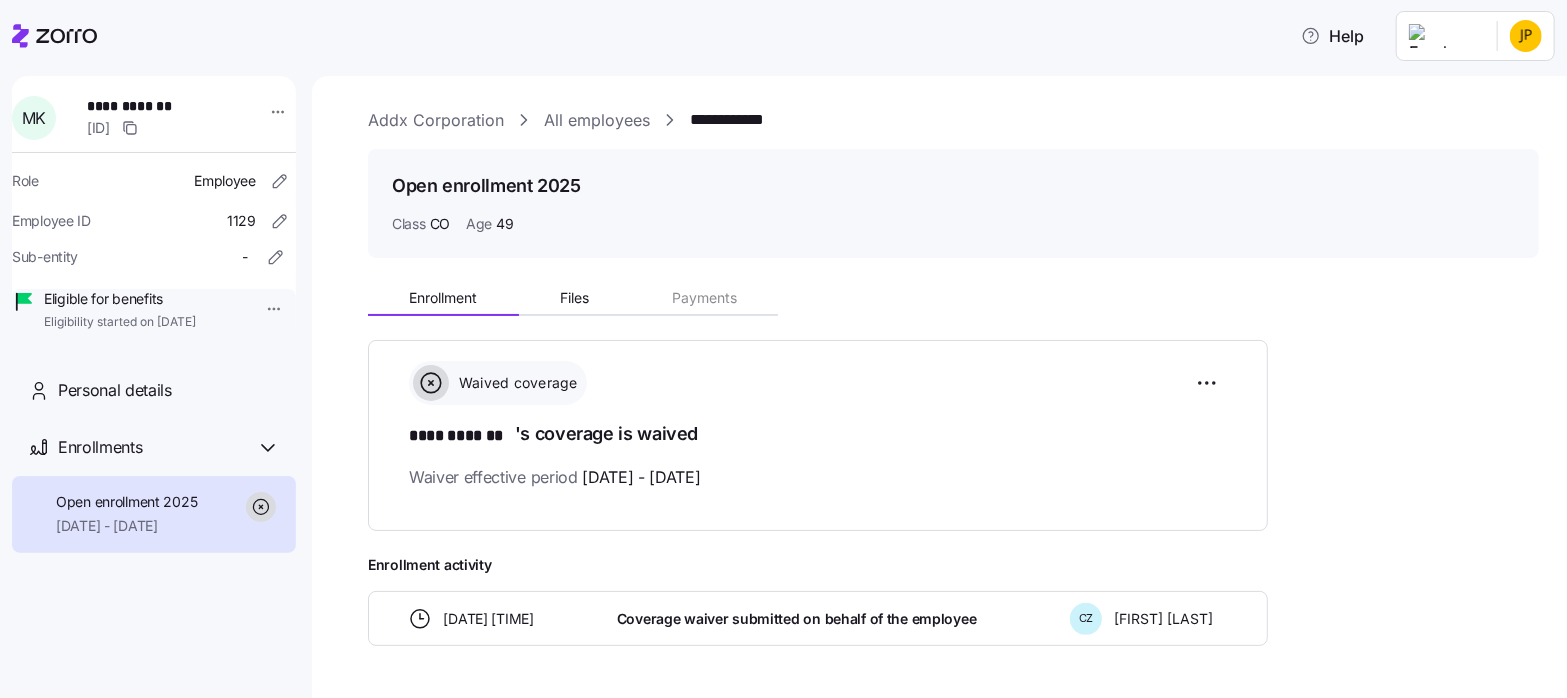 click on "All employees" at bounding box center [597, 120] 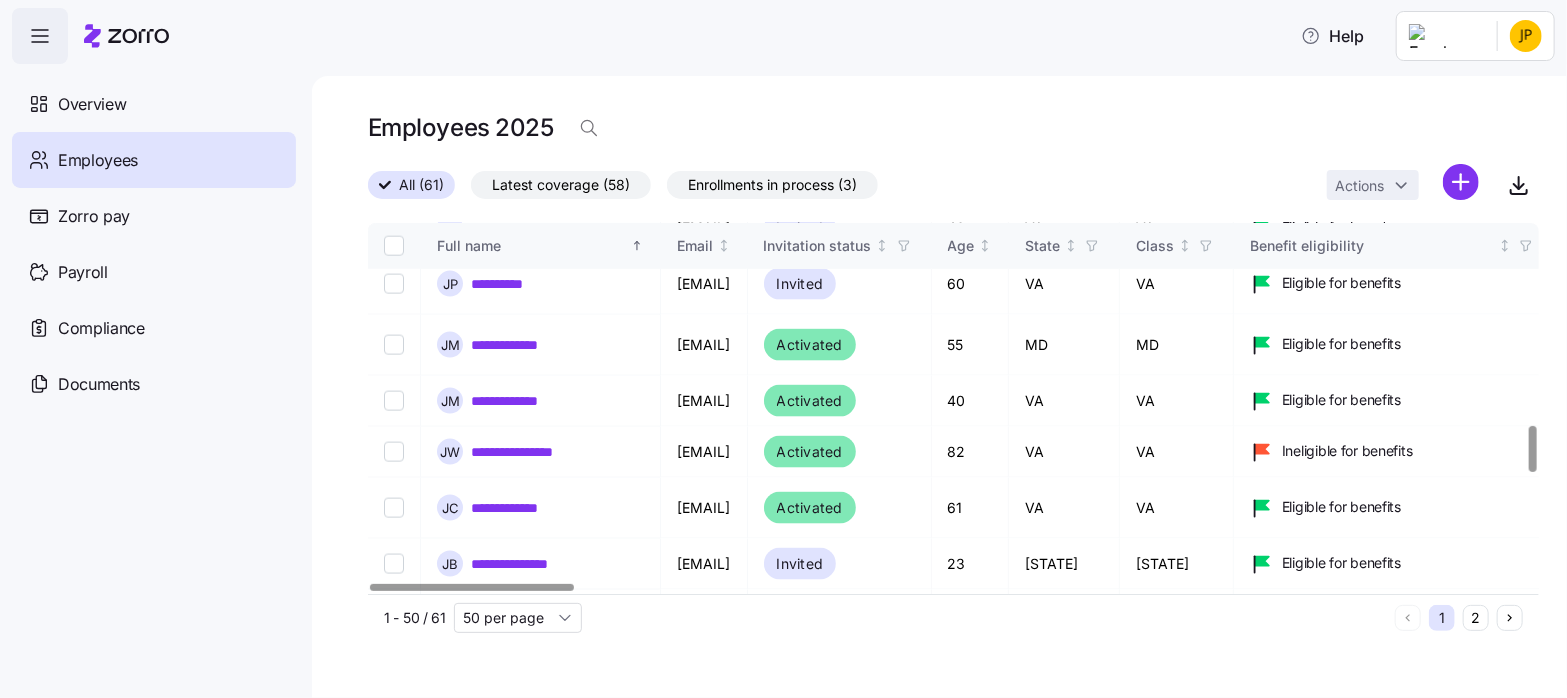 scroll, scrollTop: 1611, scrollLeft: 0, axis: vertical 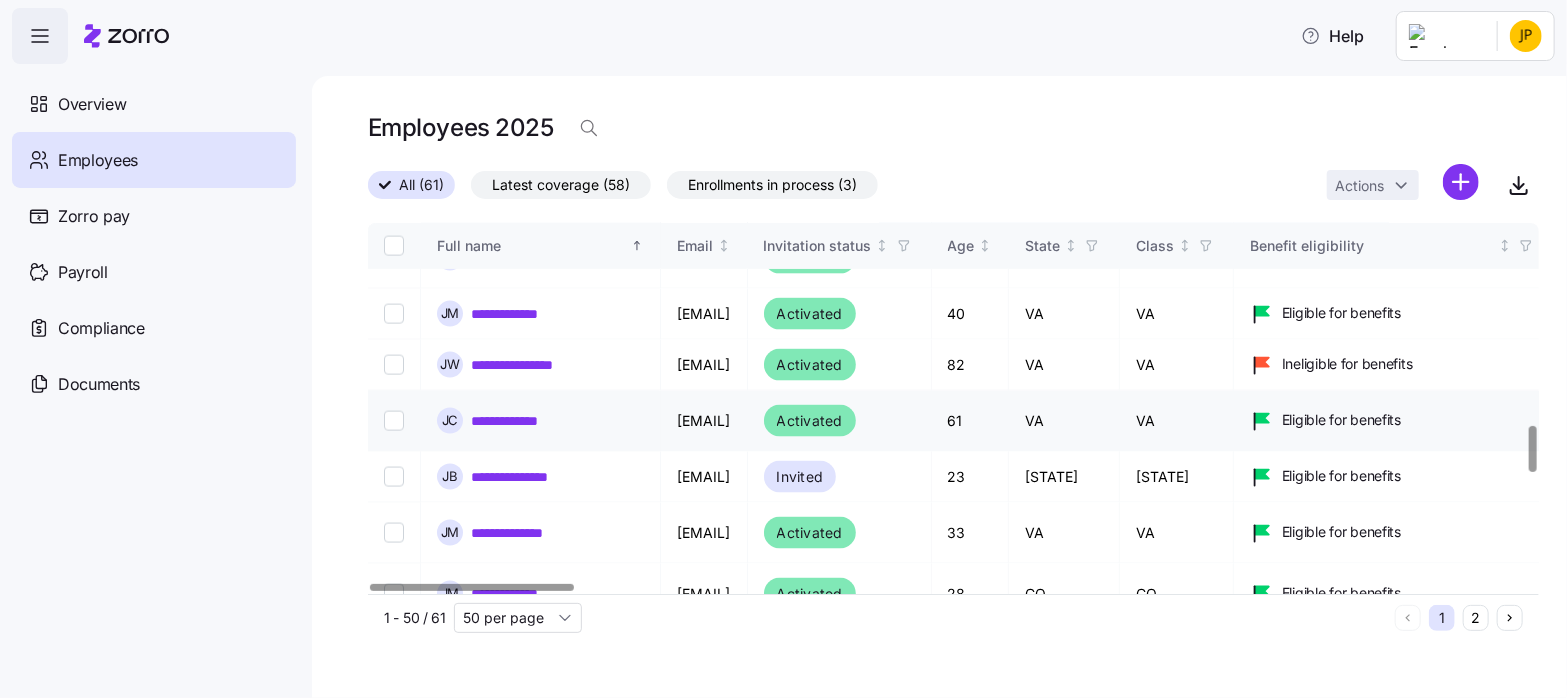 click on "**********" at bounding box center (524, 421) 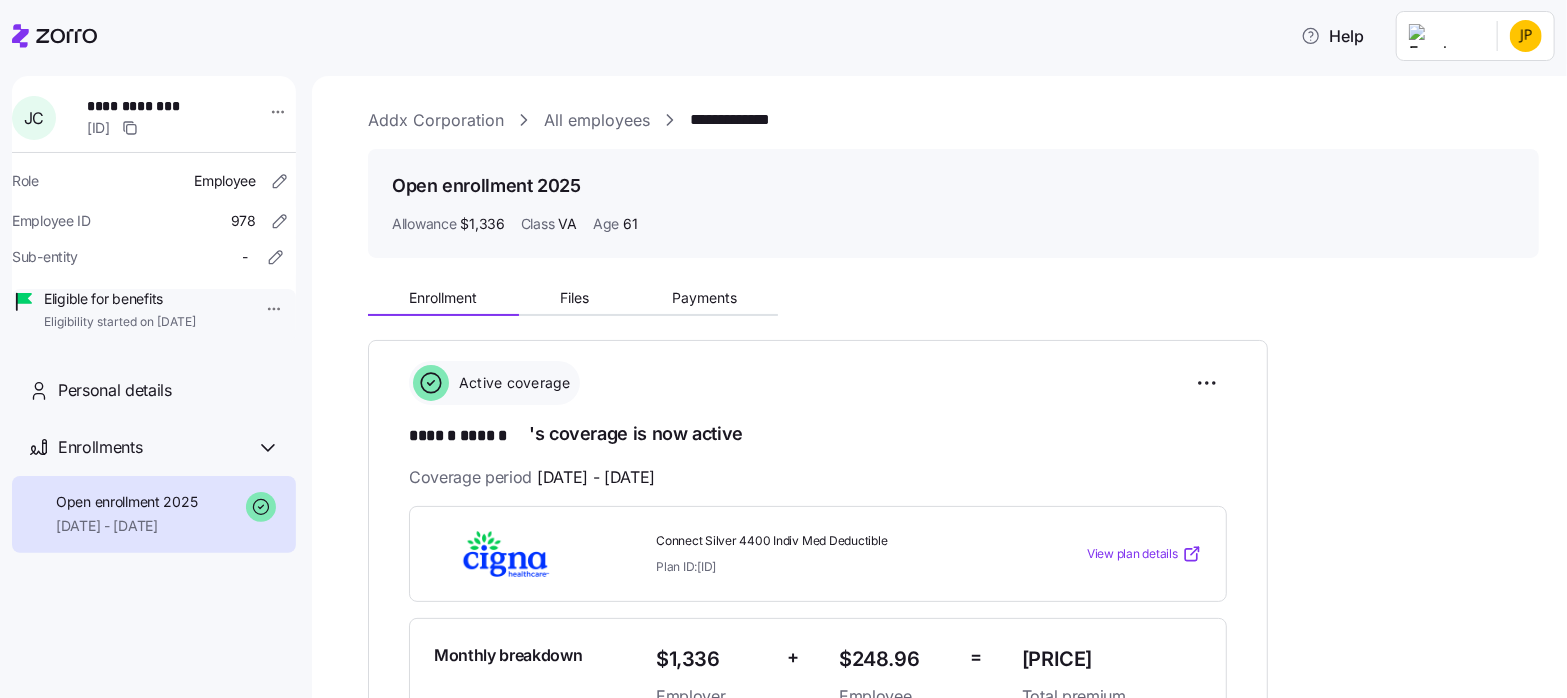 scroll, scrollTop: 0, scrollLeft: 0, axis: both 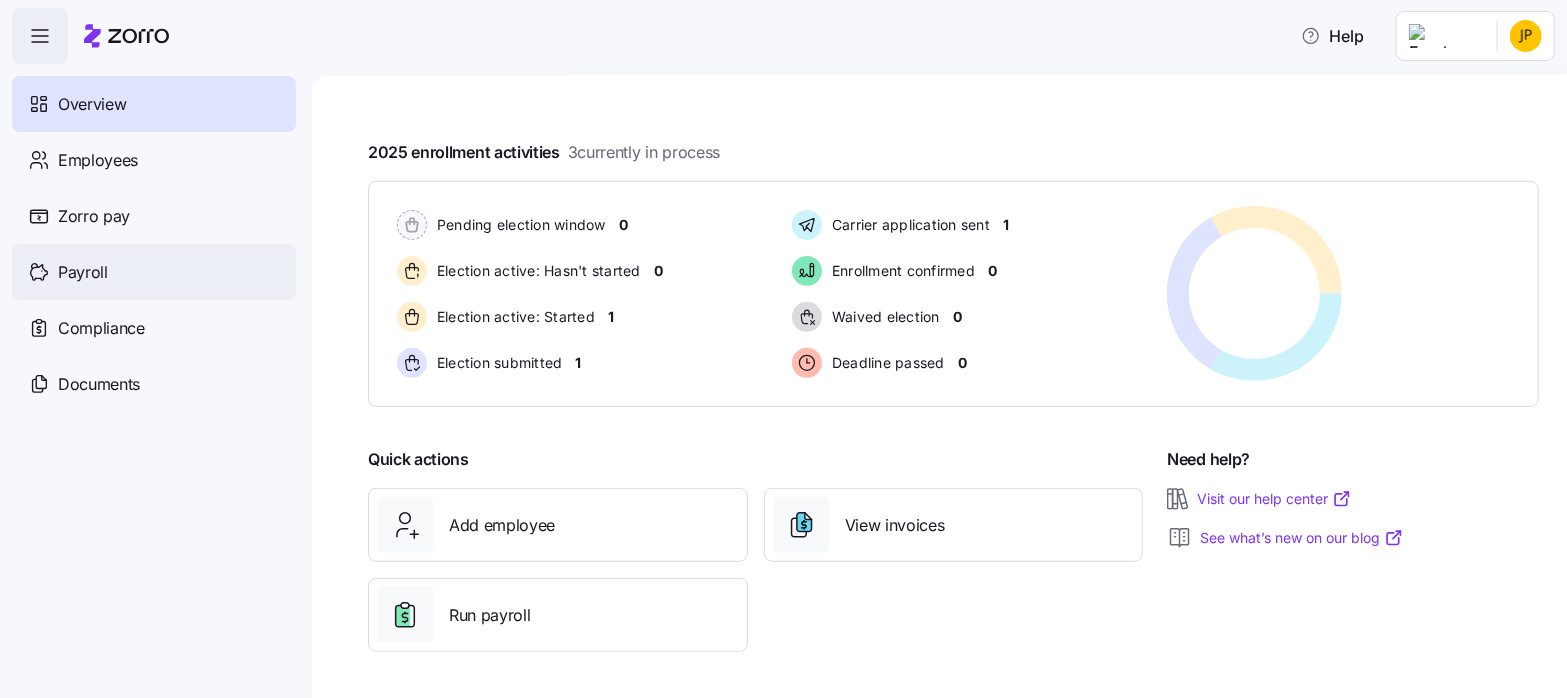 click on "Payroll" at bounding box center (83, 272) 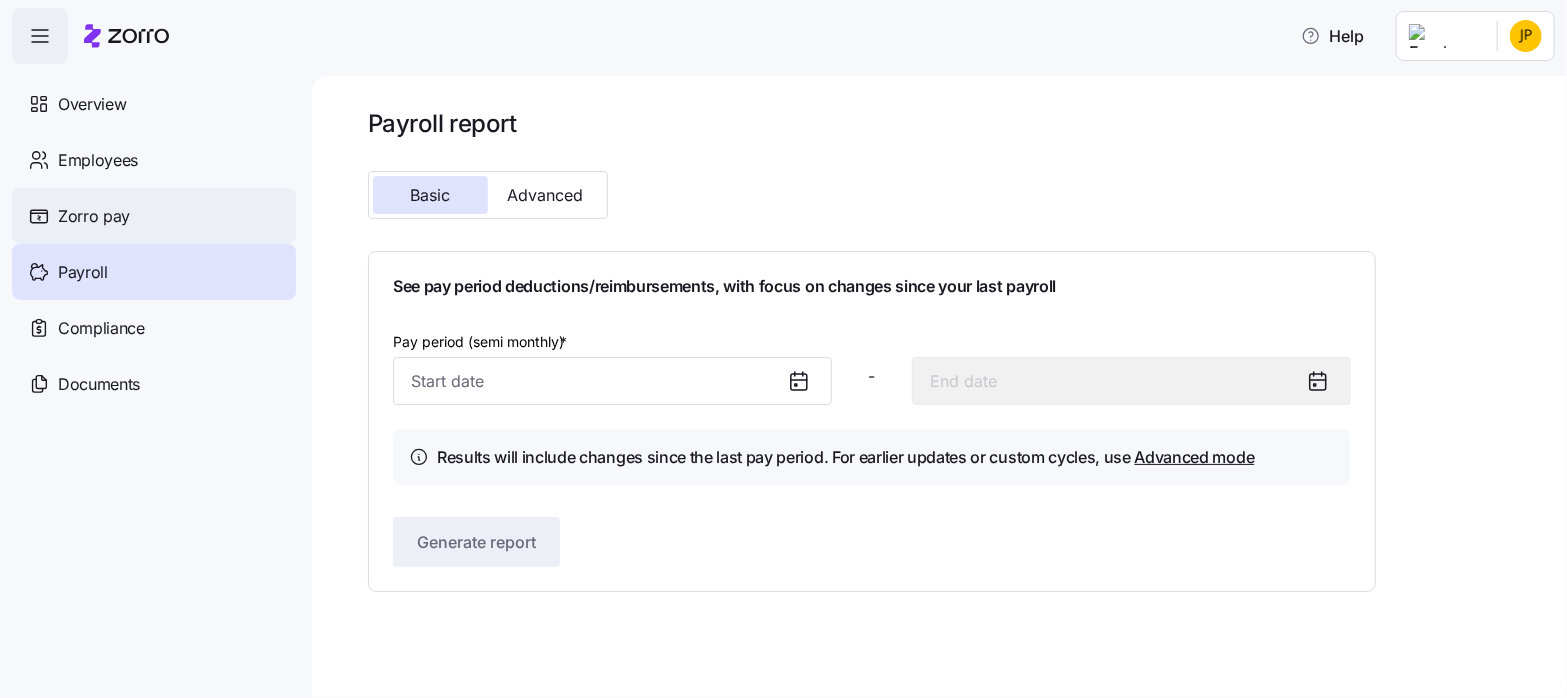 click on "Zorro pay" at bounding box center [94, 216] 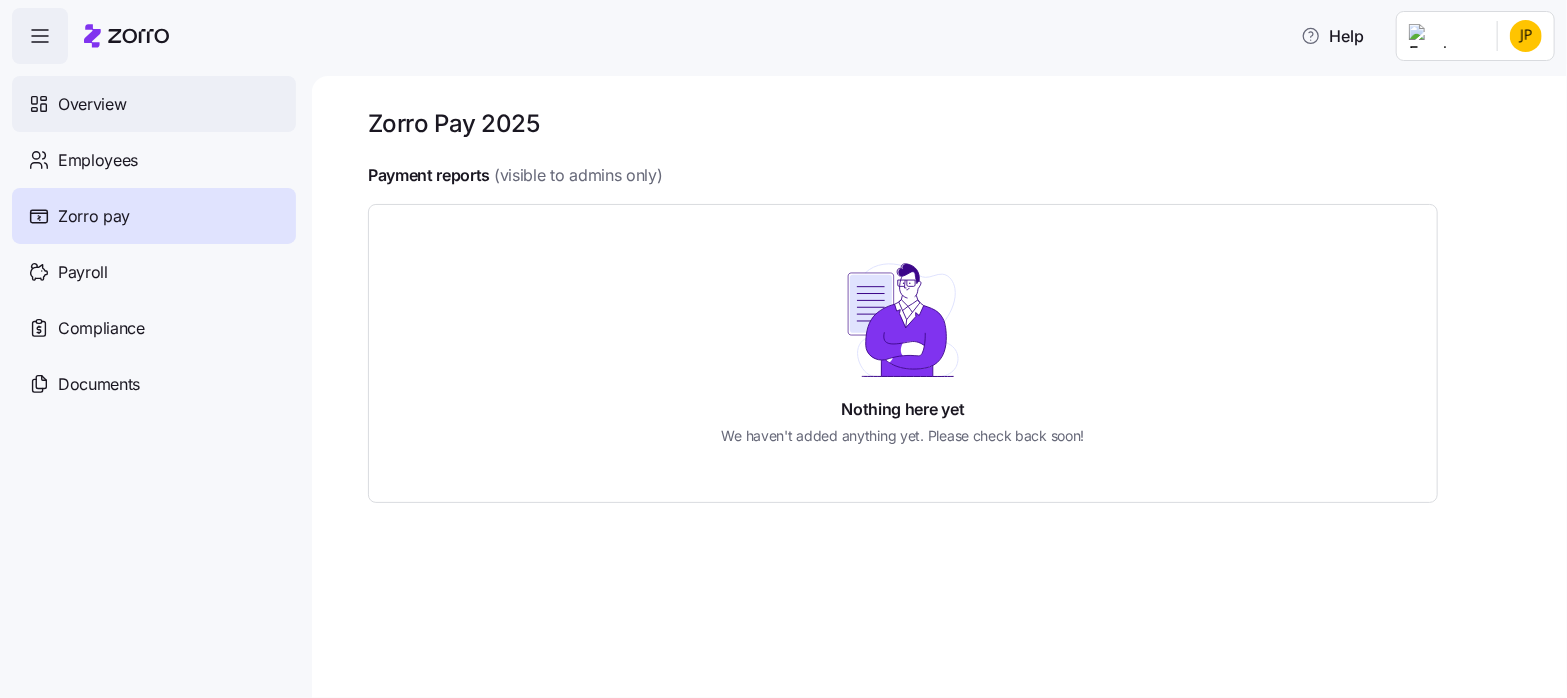 click on "Overview" at bounding box center (92, 104) 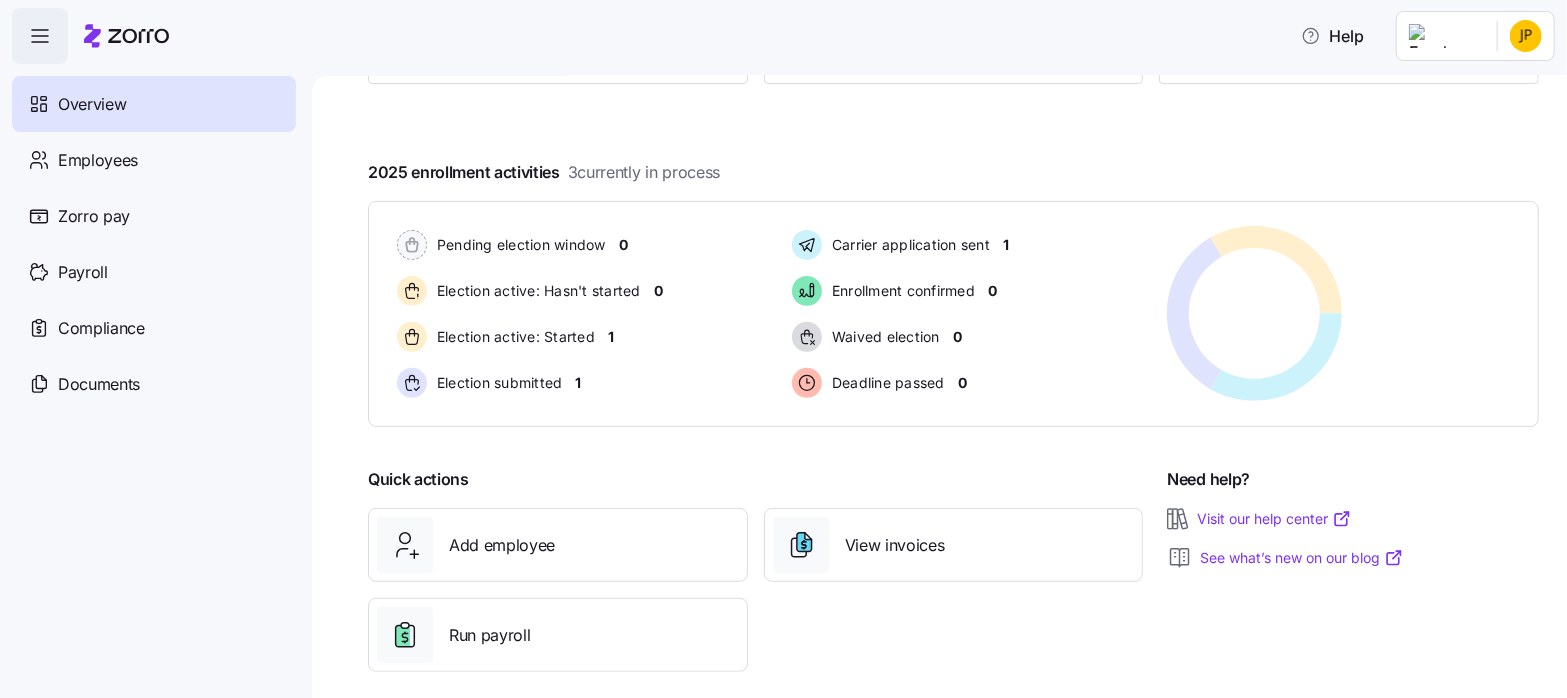 scroll, scrollTop: 322, scrollLeft: 0, axis: vertical 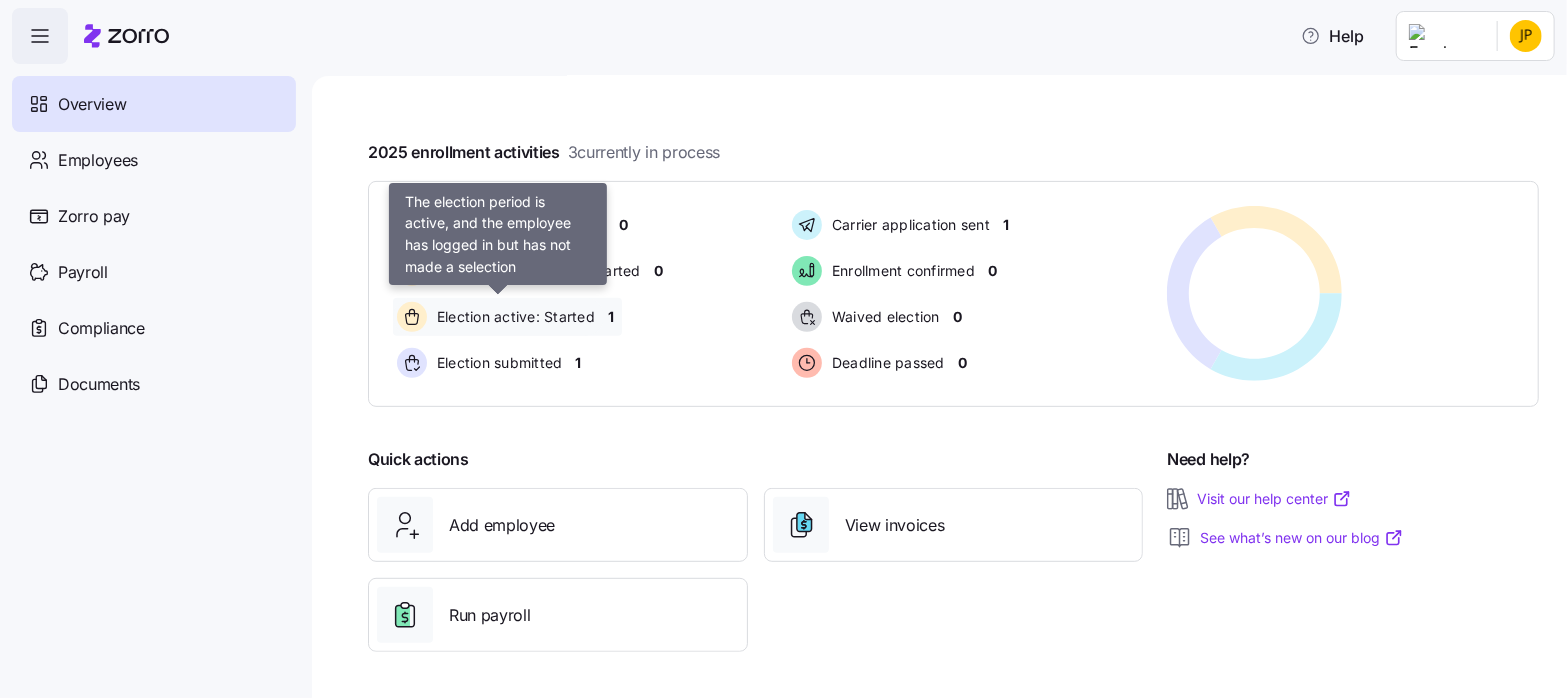 click on "Election active: Started" at bounding box center (513, 317) 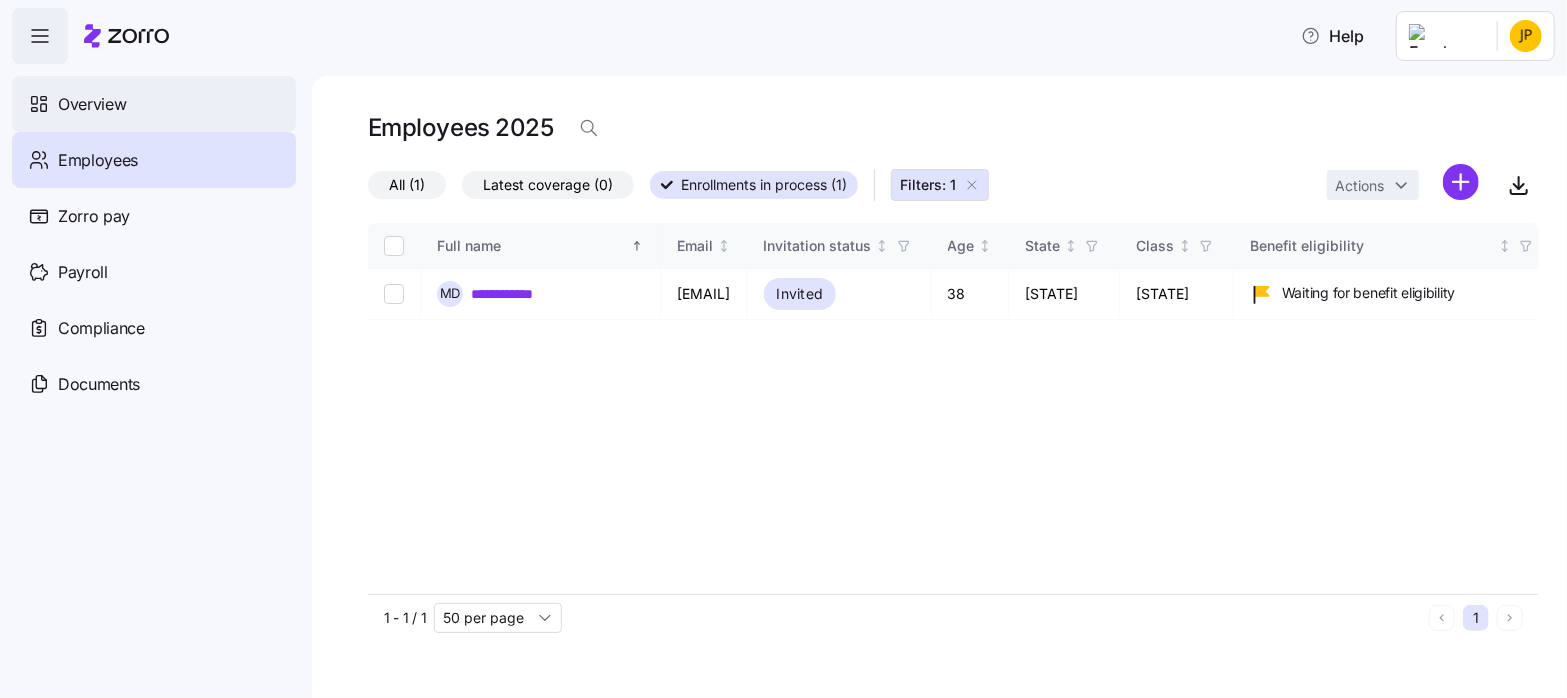 click on "Overview" at bounding box center (92, 104) 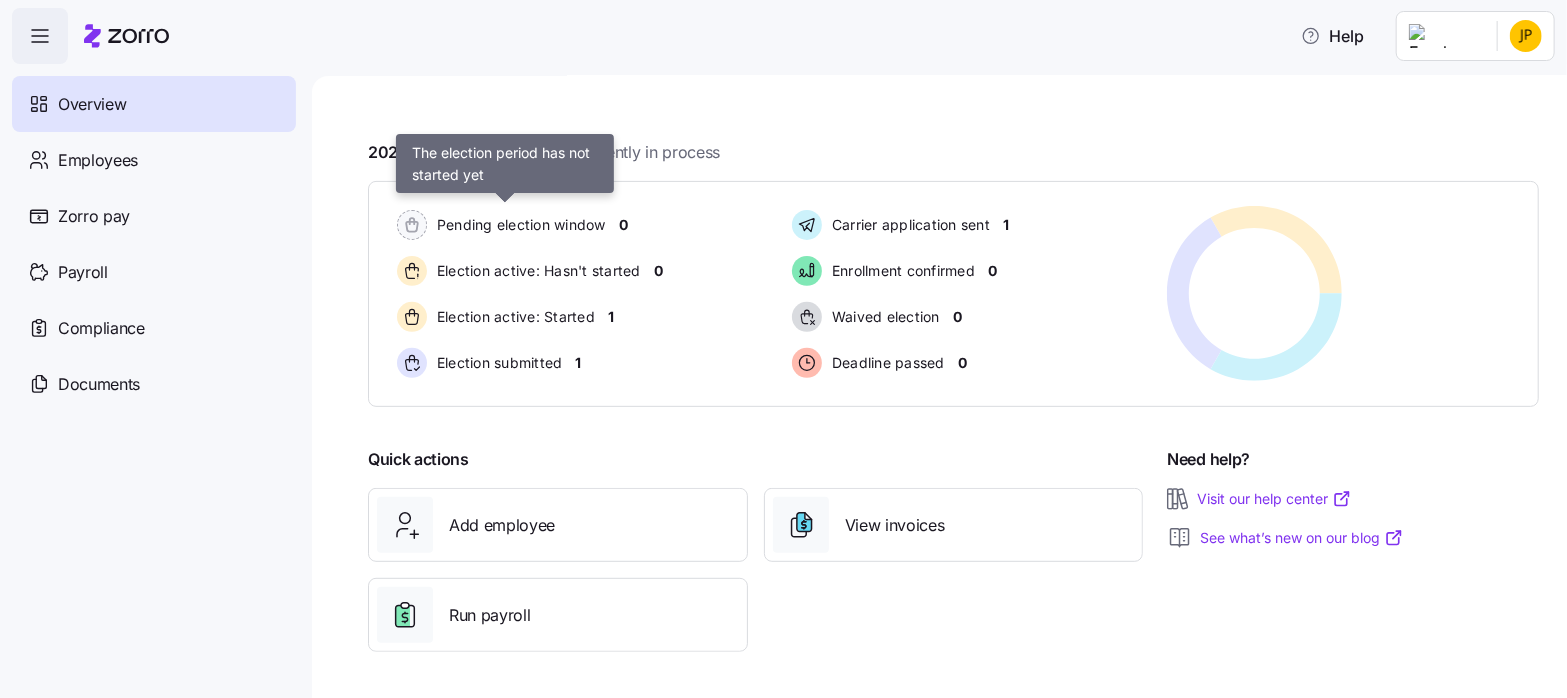 scroll, scrollTop: 0, scrollLeft: 0, axis: both 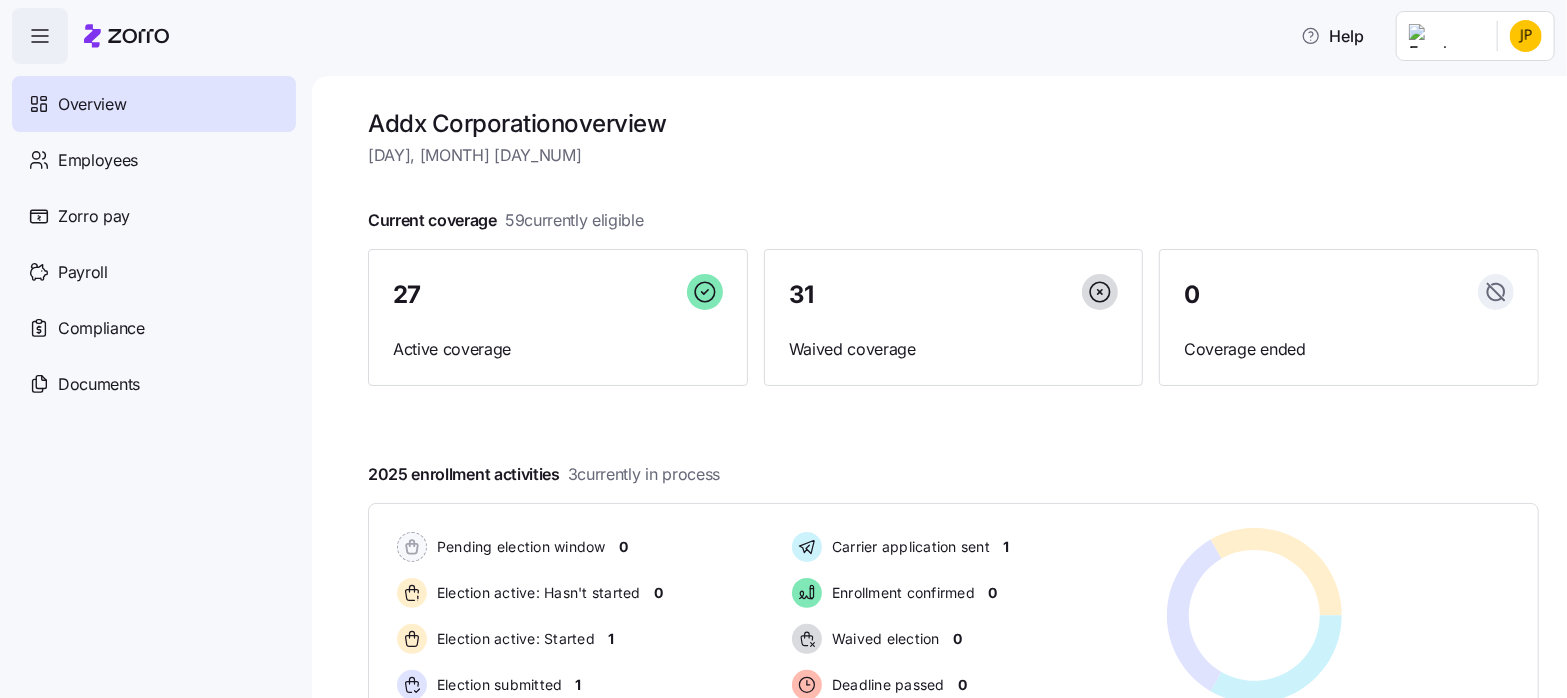 click on "Help Overview Employees Zorro pay Payroll Compliance Documents Addx Corporation overview [DAY], [MONTH] [DAY_NUM] Current coverage [NUMBER] currently eligible [NUMBER] Active coverage [NUMBER] Waived coverage [NUMBER] Coverage ended [YEAR] enrollment activities [NUMBER] currently in process Pending election window [NUMBER] Election active: Hasn't started [NUMBER] Election active: Started [NUMBER] Election submitted [NUMBER] Carrier application sent [NUMBER] Enrollment confirmed [NUMBER] Waived election [NUMBER] Deadline passed [NUMBER] Pending election window [NUMBER] Election active: Hasn't started [NUMBER] Election active: Started [NUMBER] Election submitted [NUMBER] Carrier application sent [NUMBER] Enrollment confirmed [NUMBER] Waived election [NUMBER] Deadline passed [NUMBER] Quick actions Add employee View invoices Run payroll Need help? Visit our help center See what’s new on our blog Company Overview | Zorro" at bounding box center [783, 343] 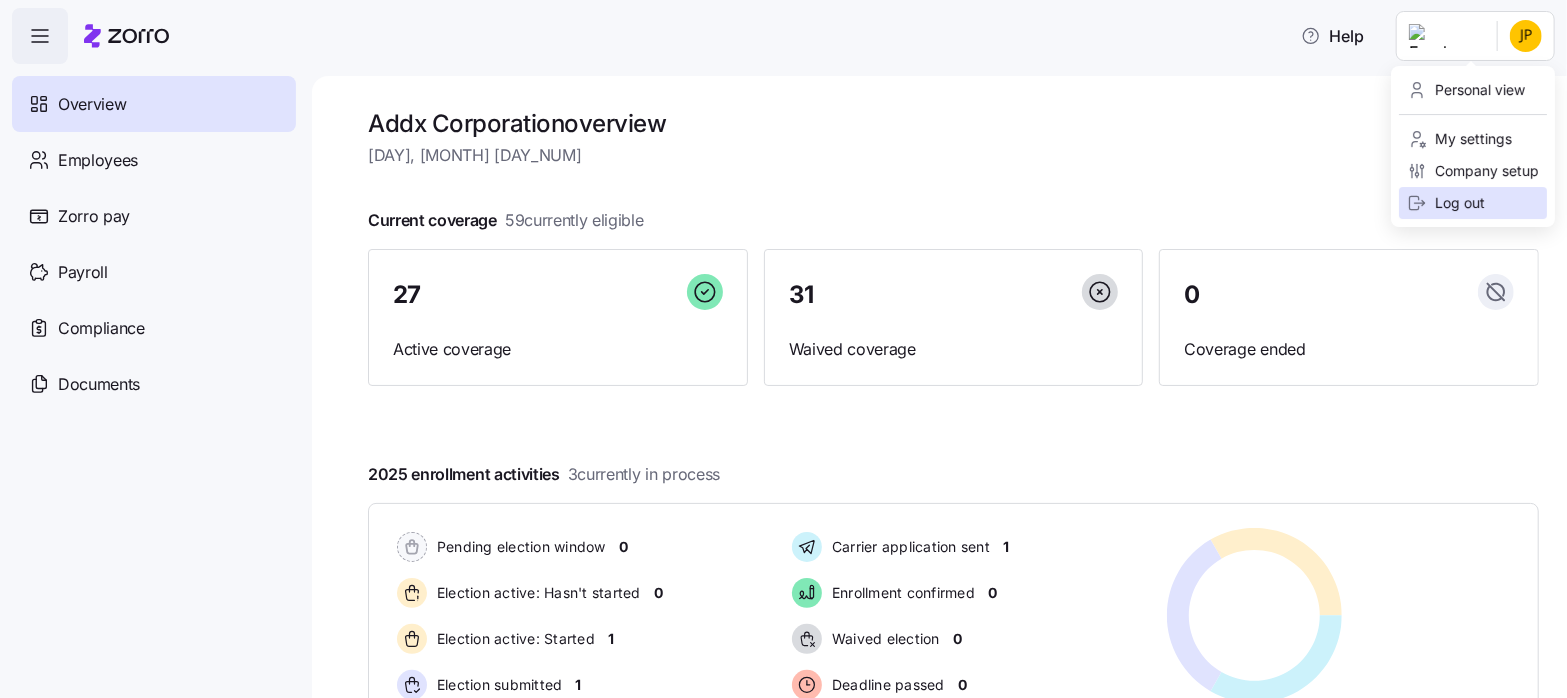 click on "Log out" at bounding box center (1446, 203) 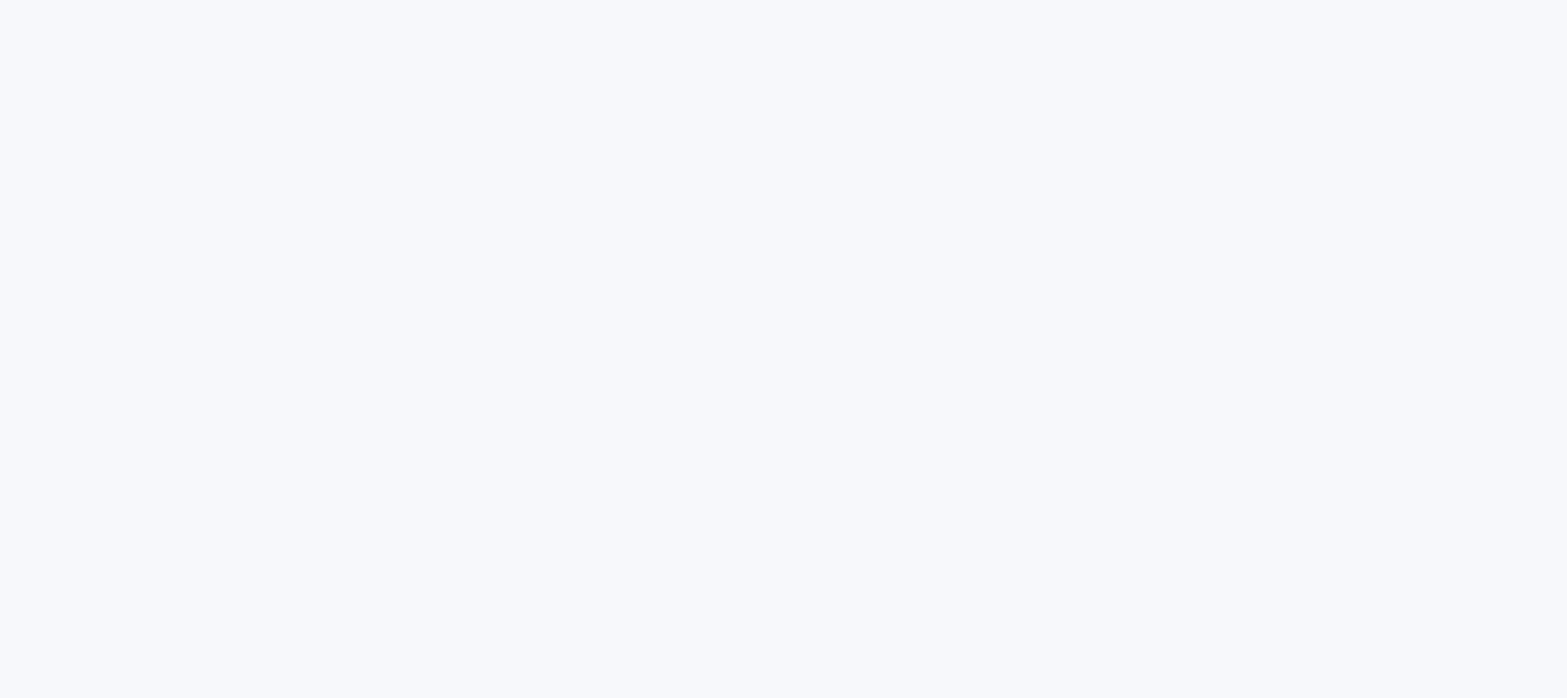 scroll, scrollTop: 0, scrollLeft: 0, axis: both 